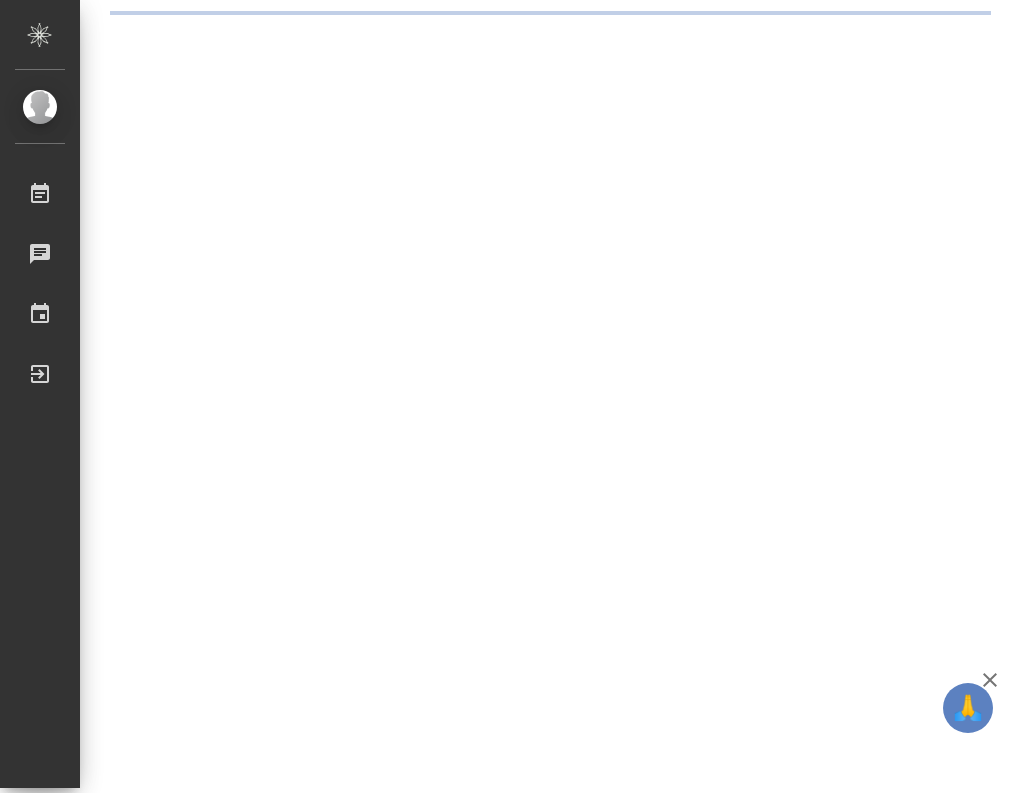 scroll, scrollTop: 0, scrollLeft: 0, axis: both 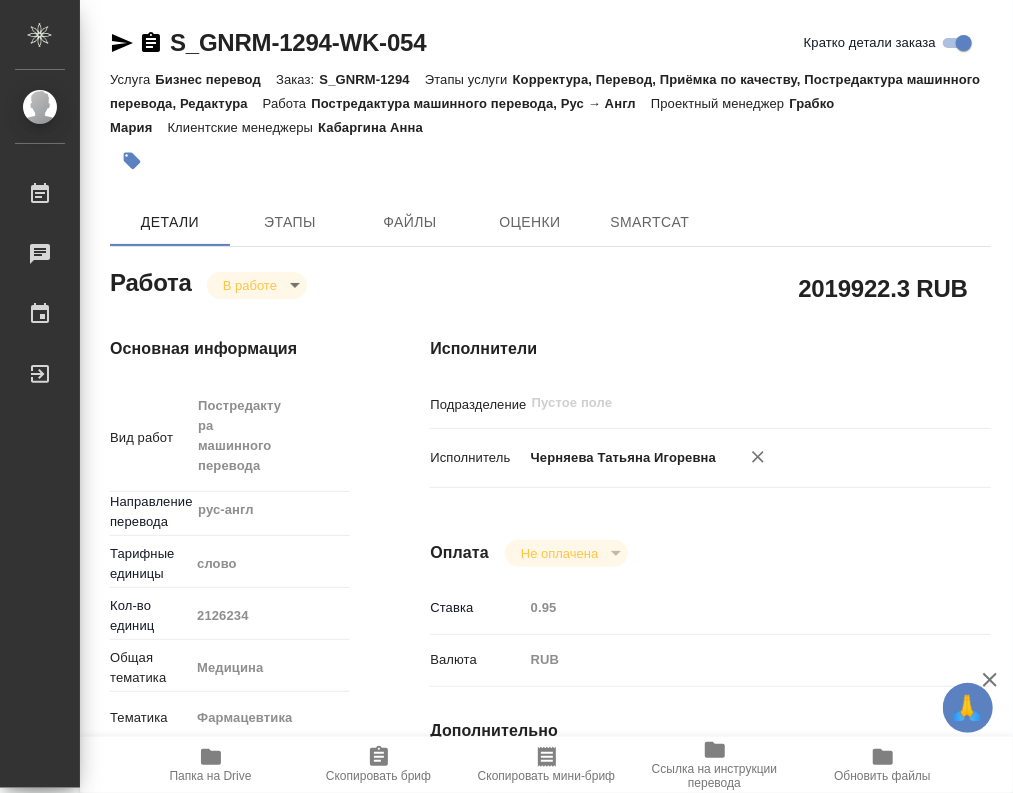 type on "x" 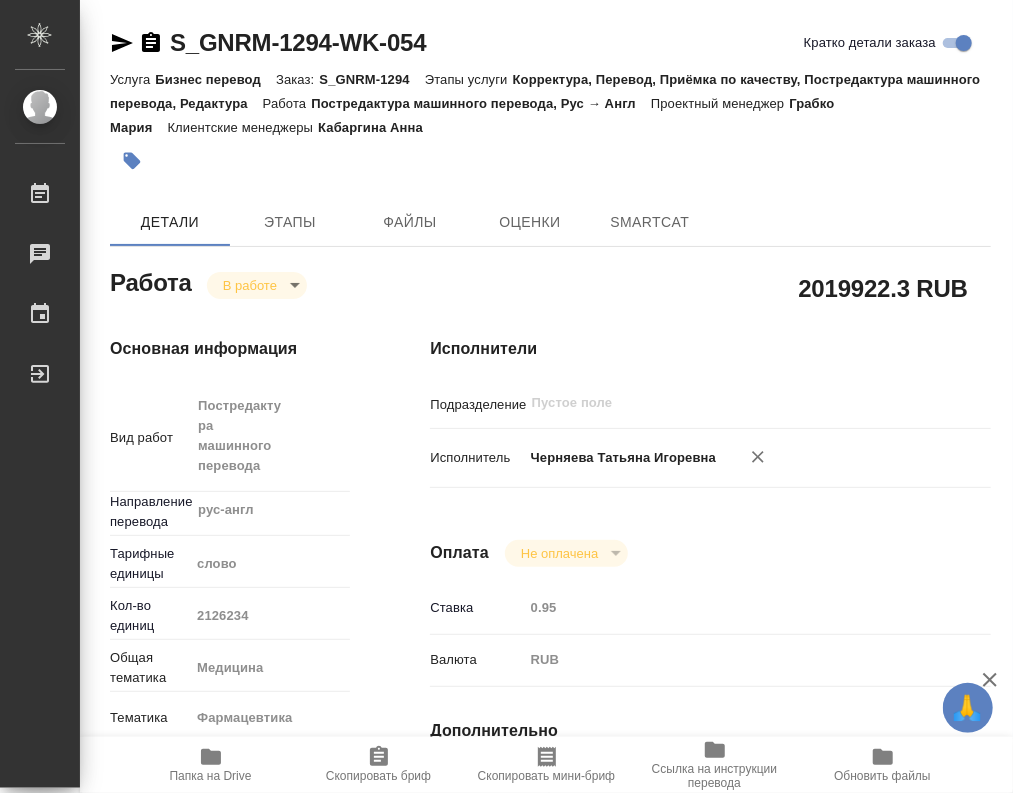 type on "x" 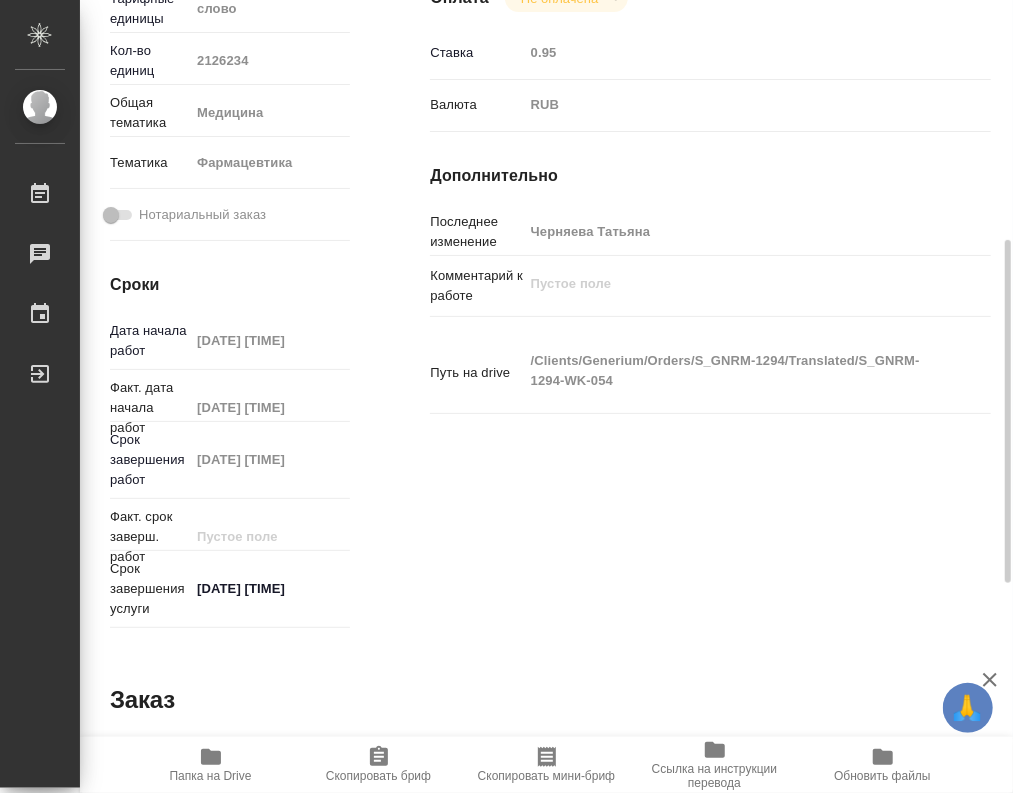 type on "x" 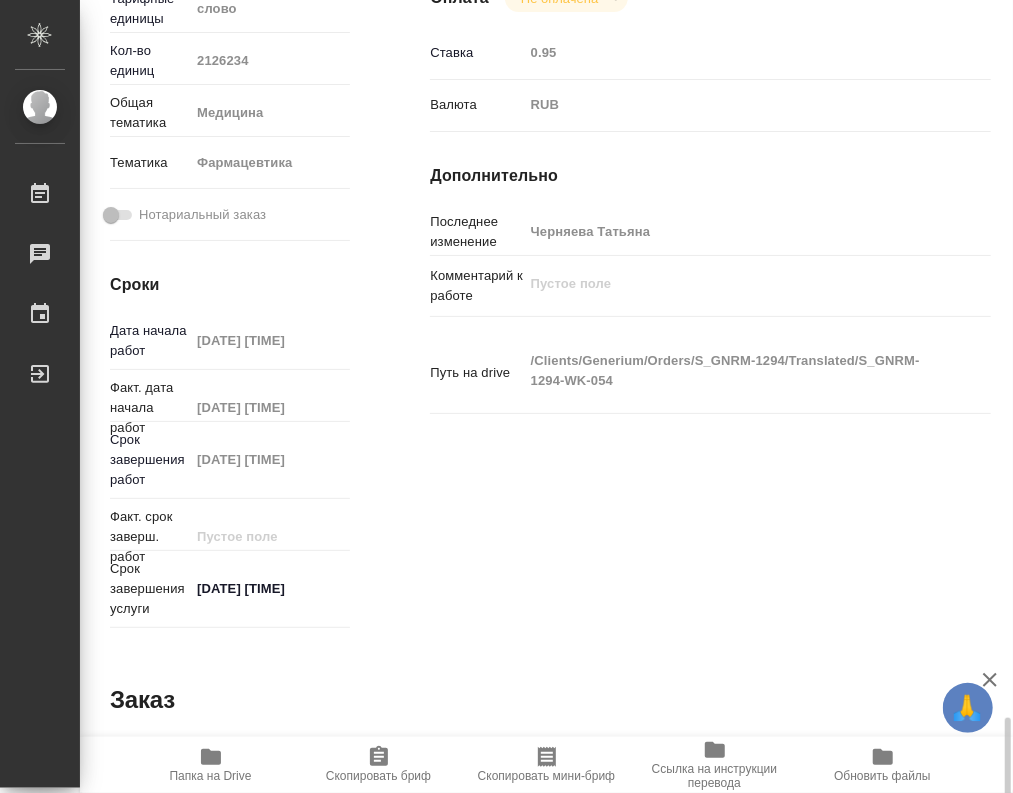 scroll, scrollTop: 1037, scrollLeft: 0, axis: vertical 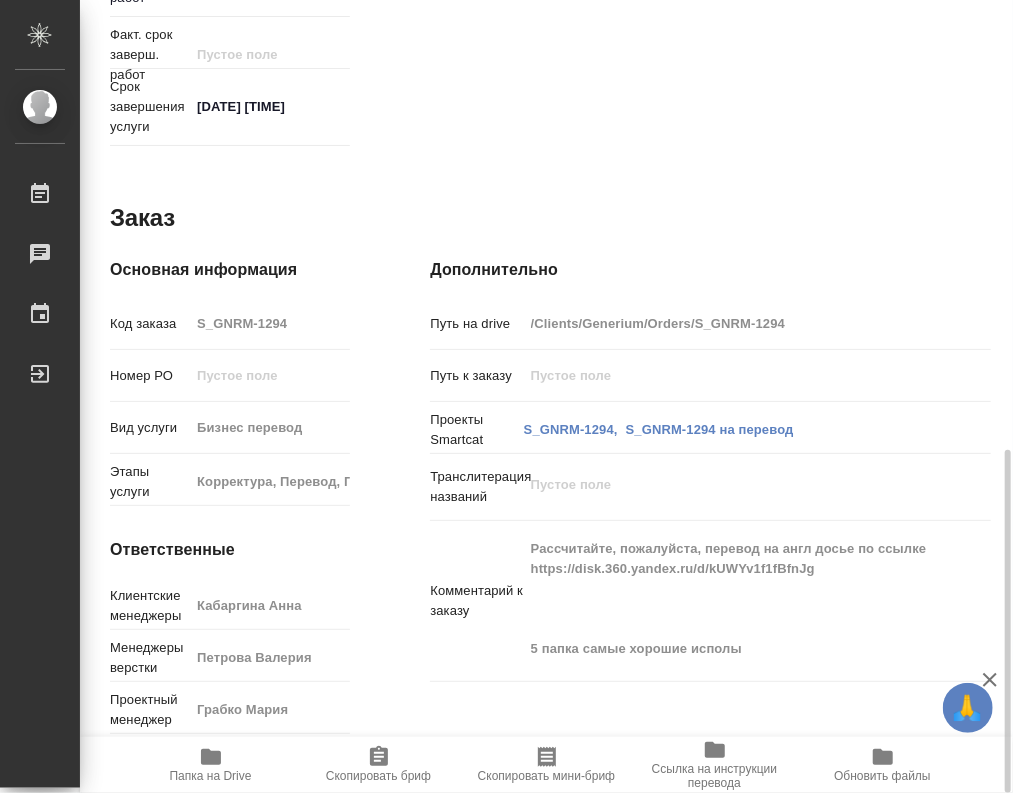 type on "x" 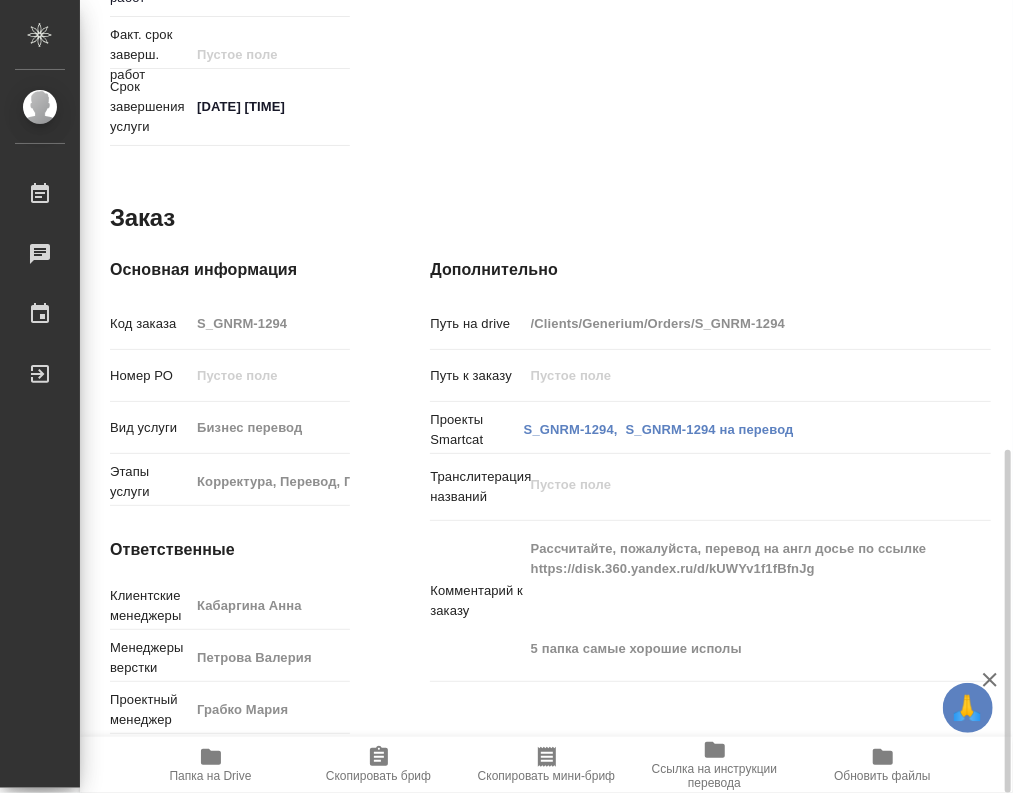type on "x" 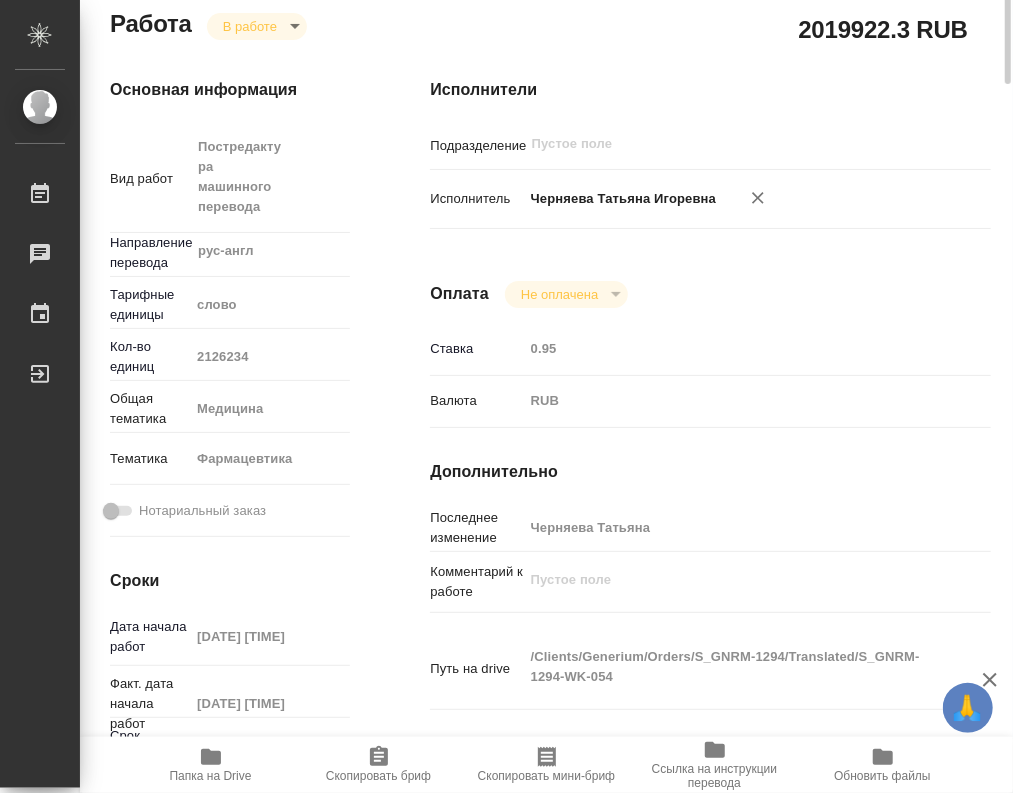 scroll, scrollTop: 0, scrollLeft: 0, axis: both 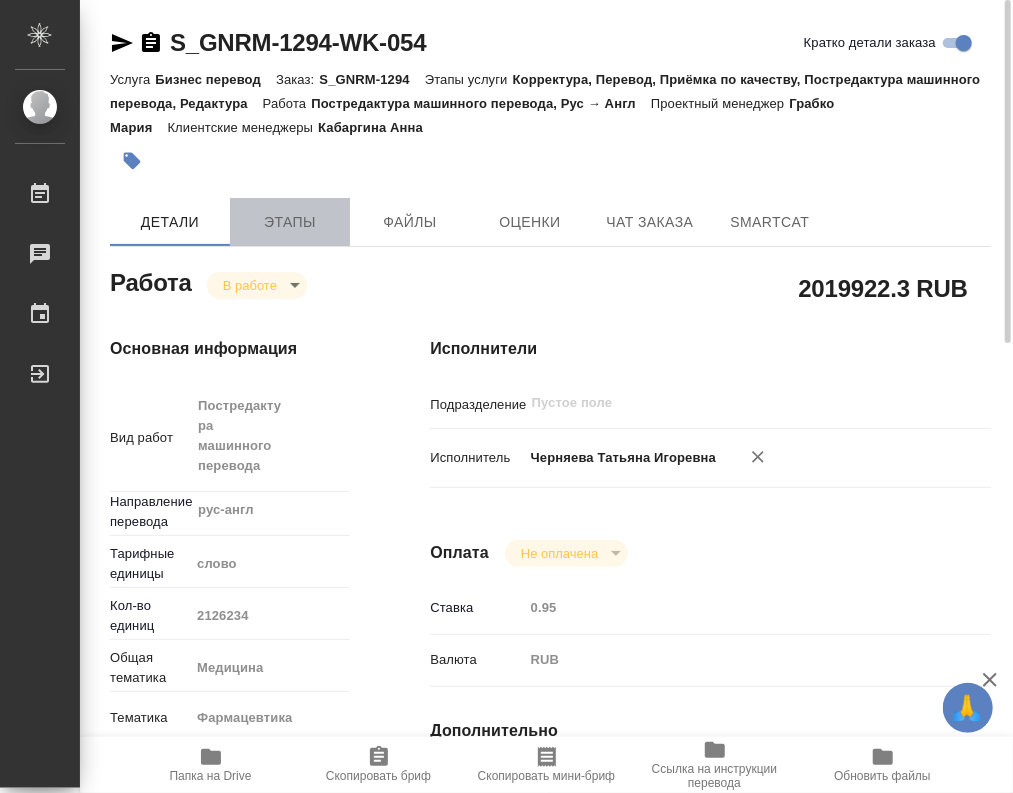 click on "Этапы" at bounding box center [290, 222] 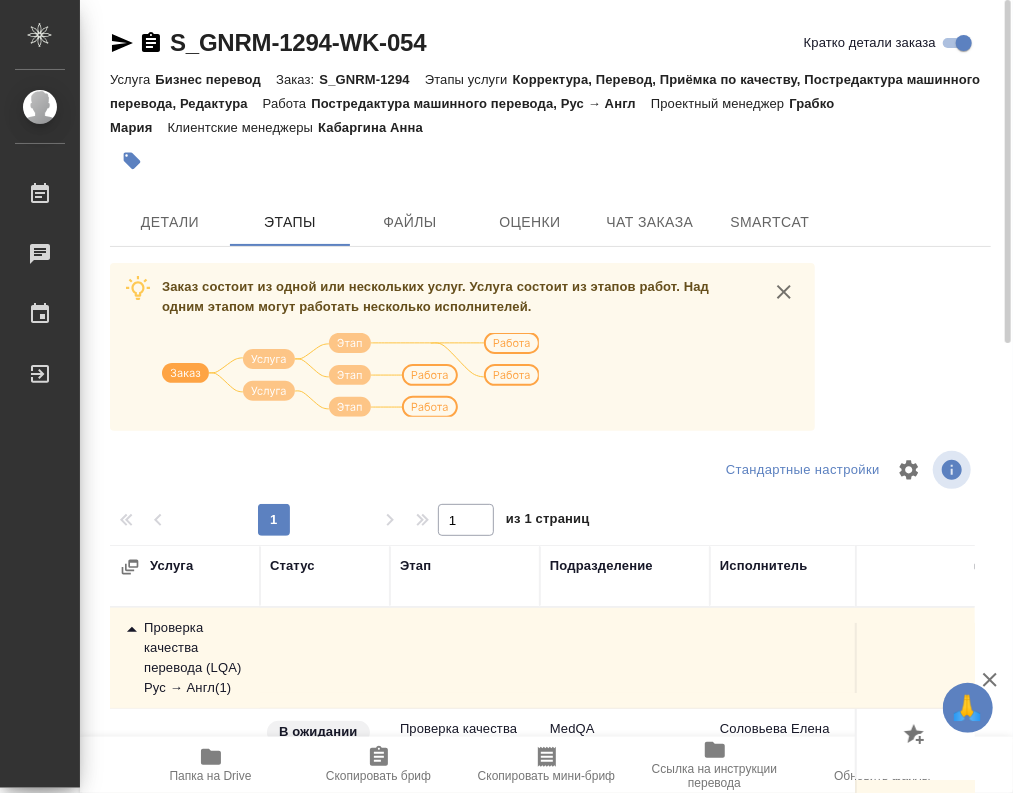 scroll, scrollTop: 253, scrollLeft: 0, axis: vertical 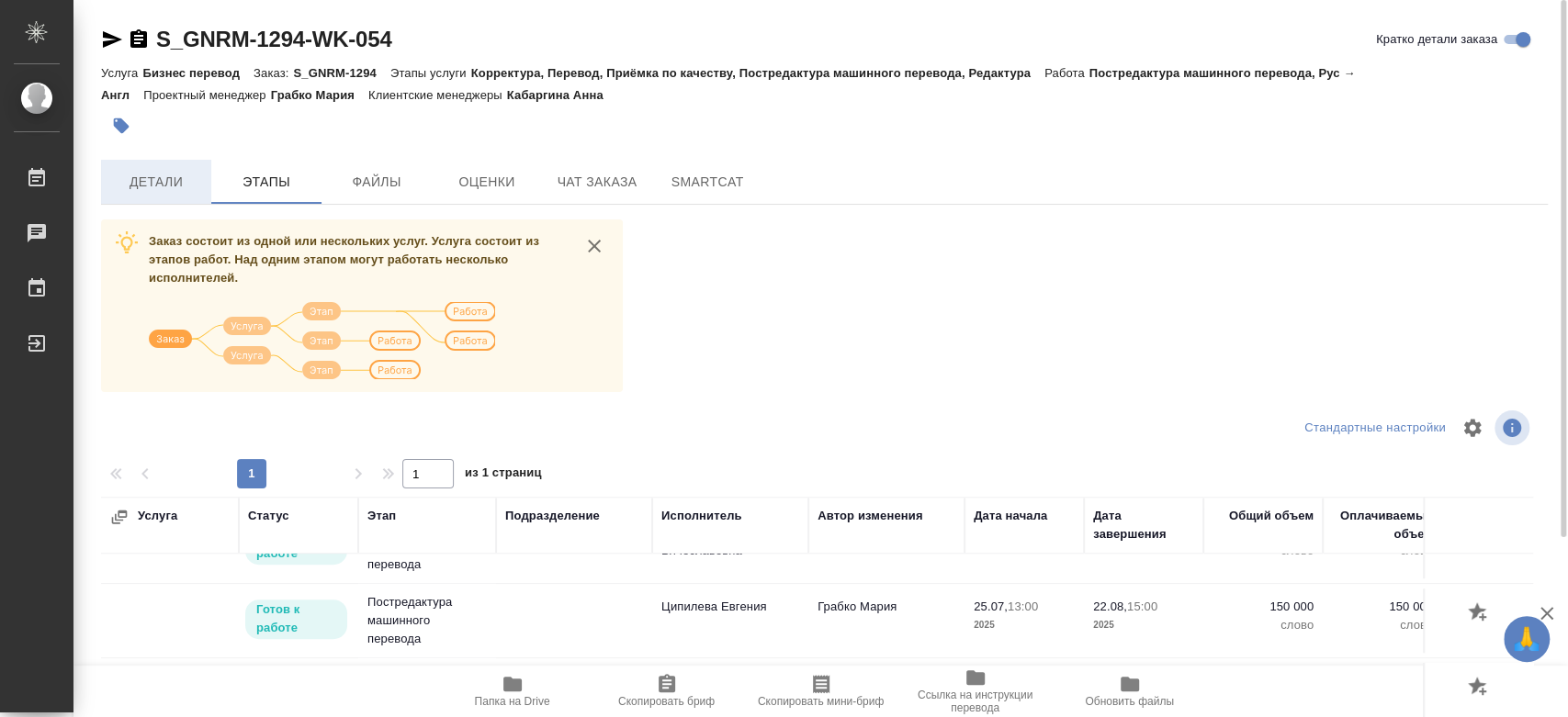 click on "Детали" at bounding box center (156, 182) 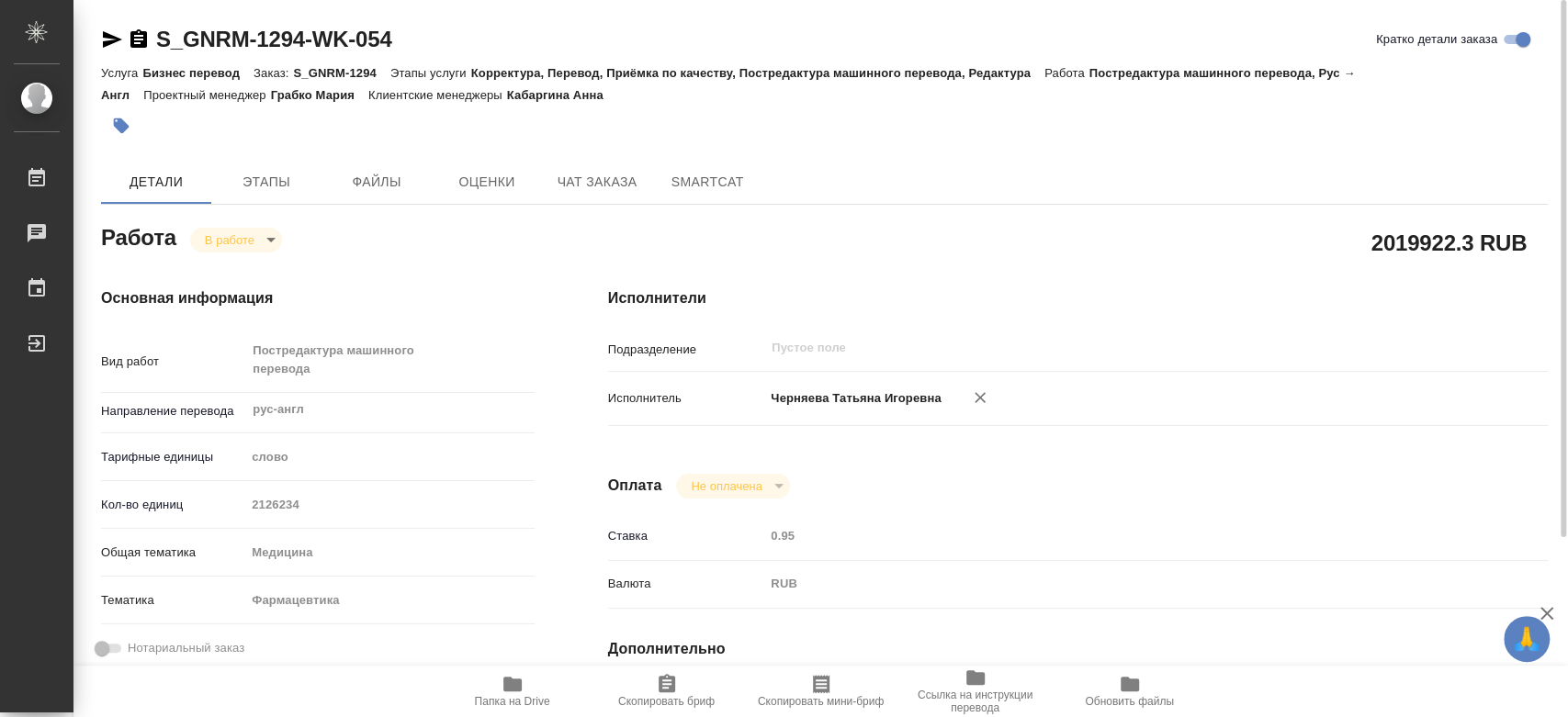 type on "x" 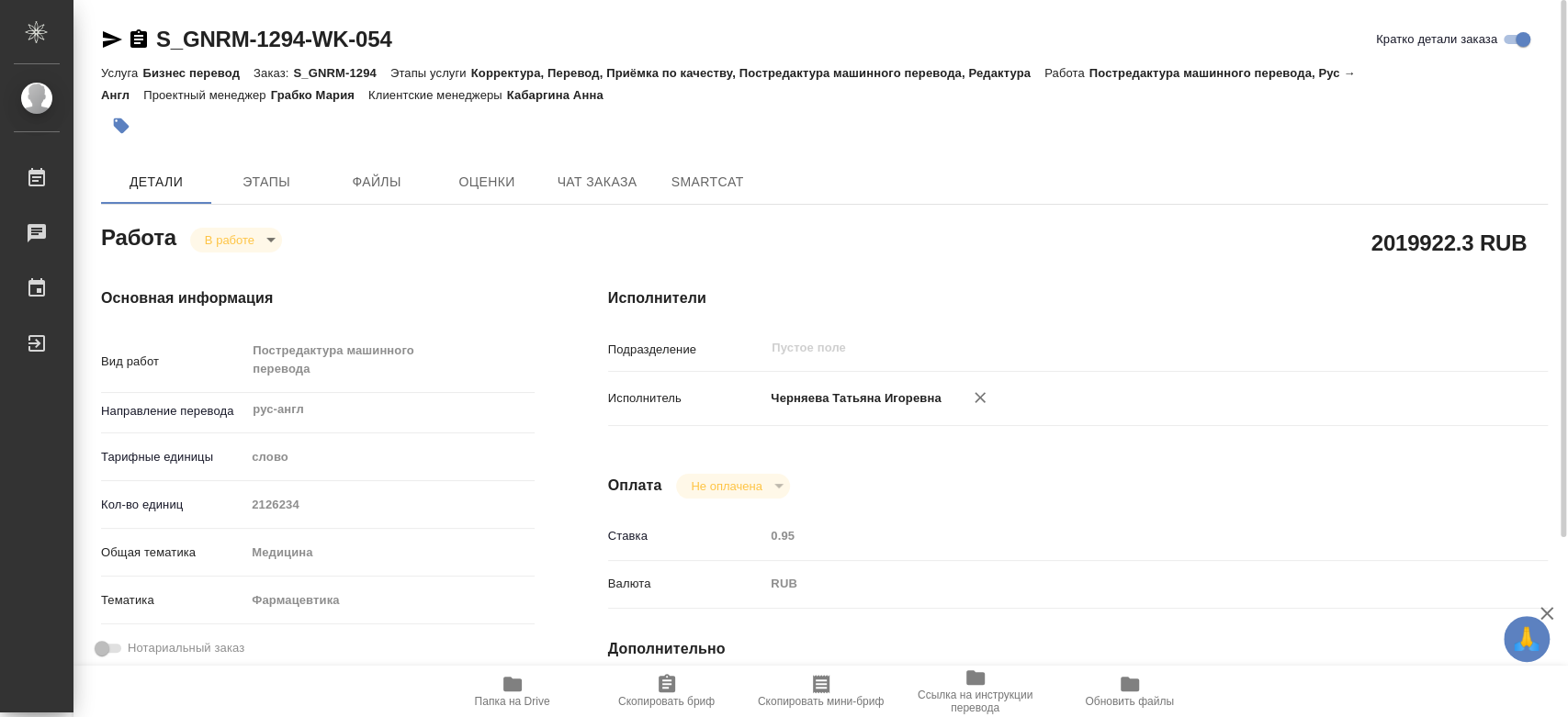 type on "x" 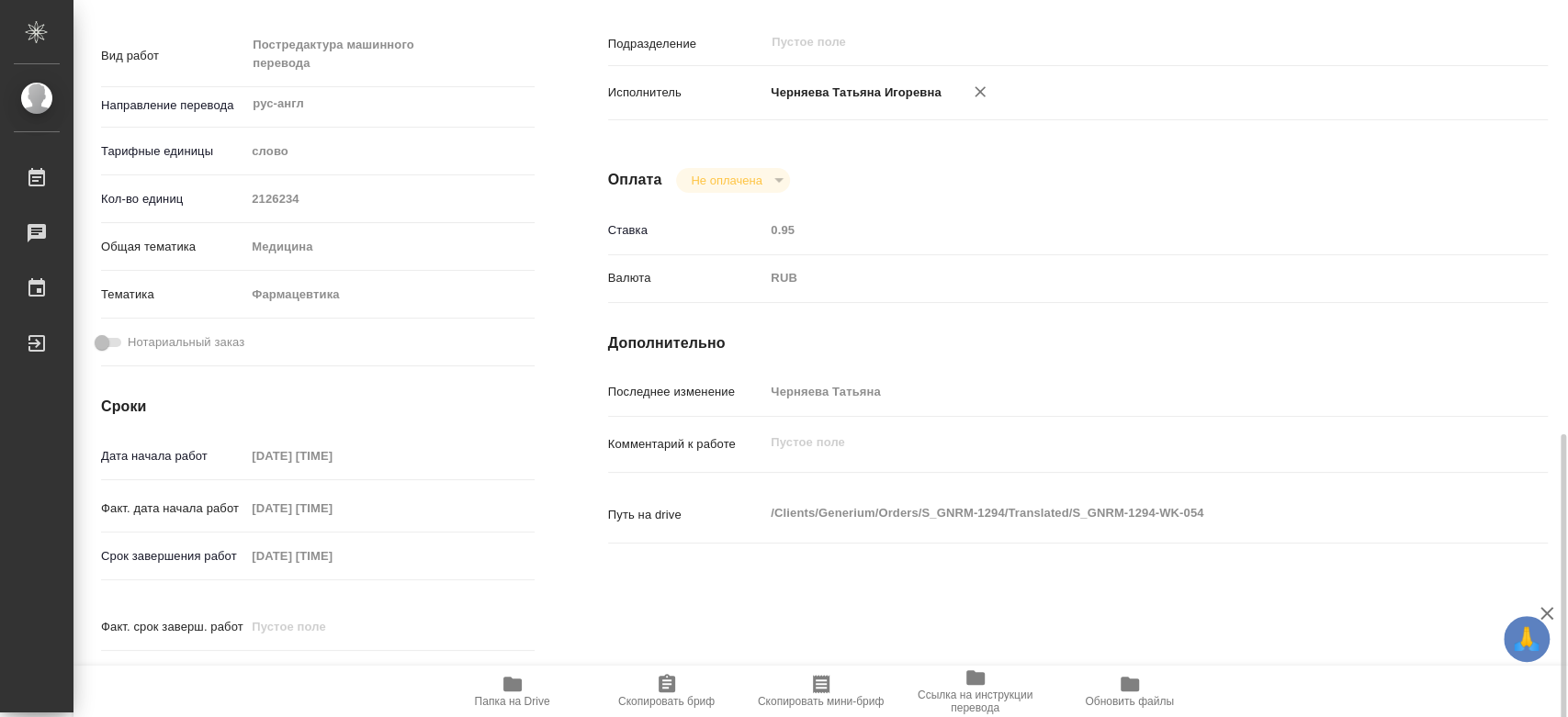 scroll, scrollTop: 611, scrollLeft: 0, axis: vertical 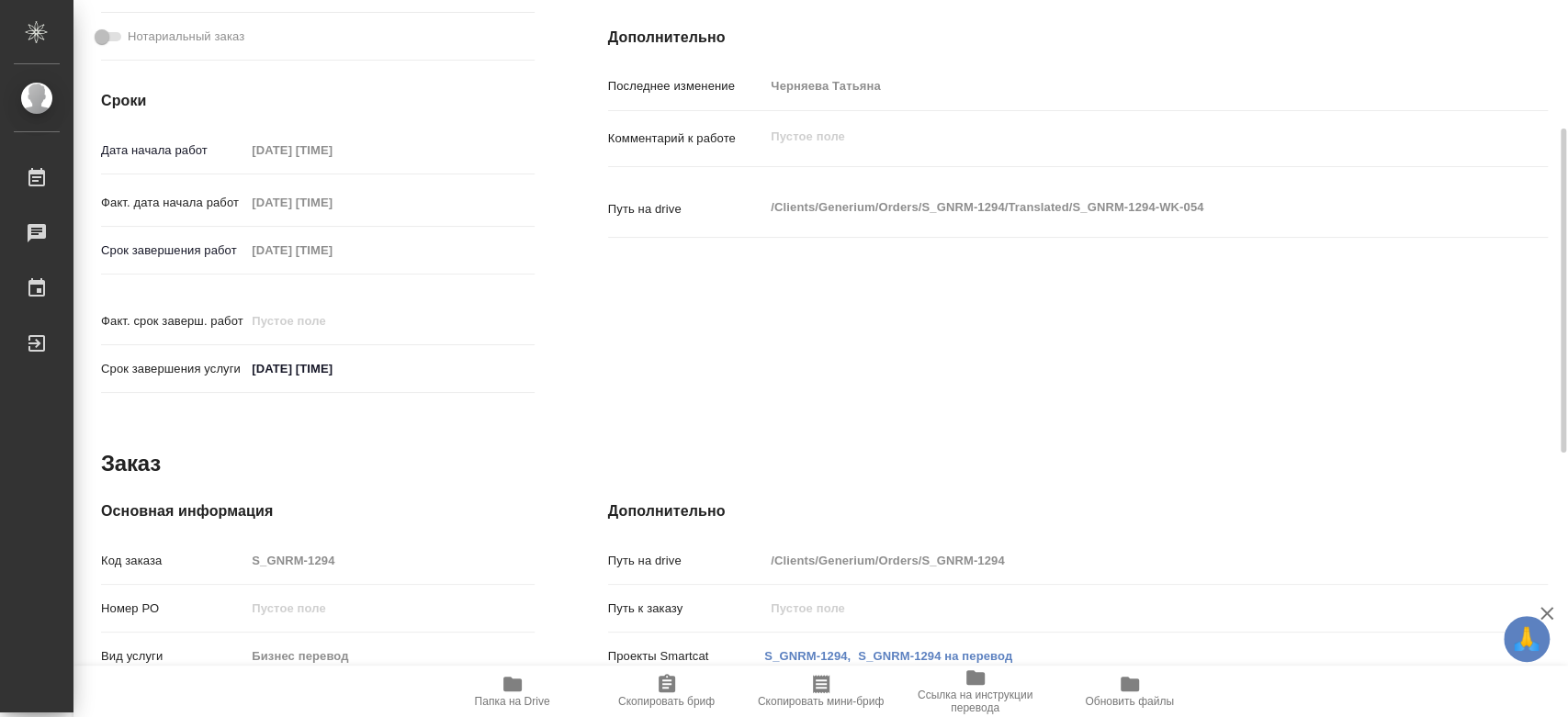type on "x" 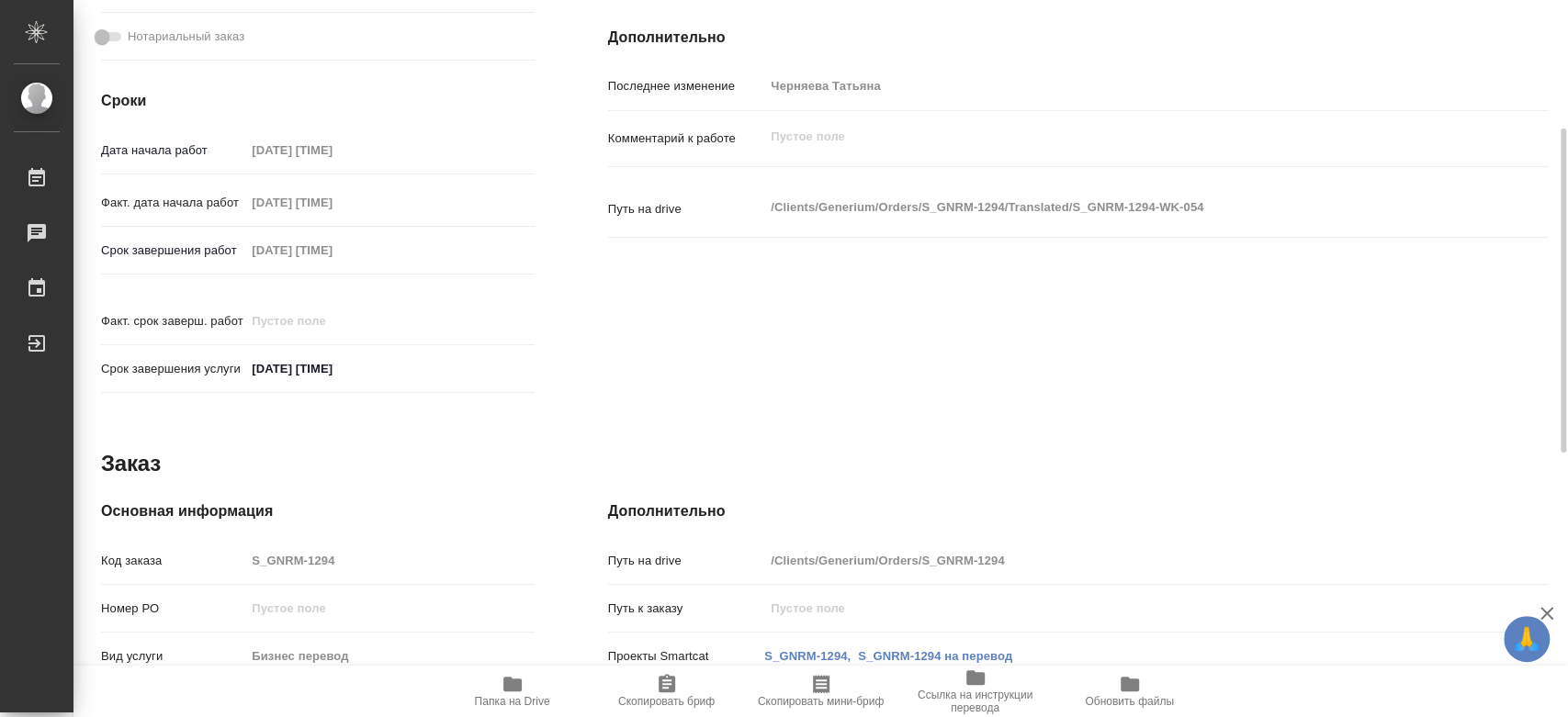 type on "x" 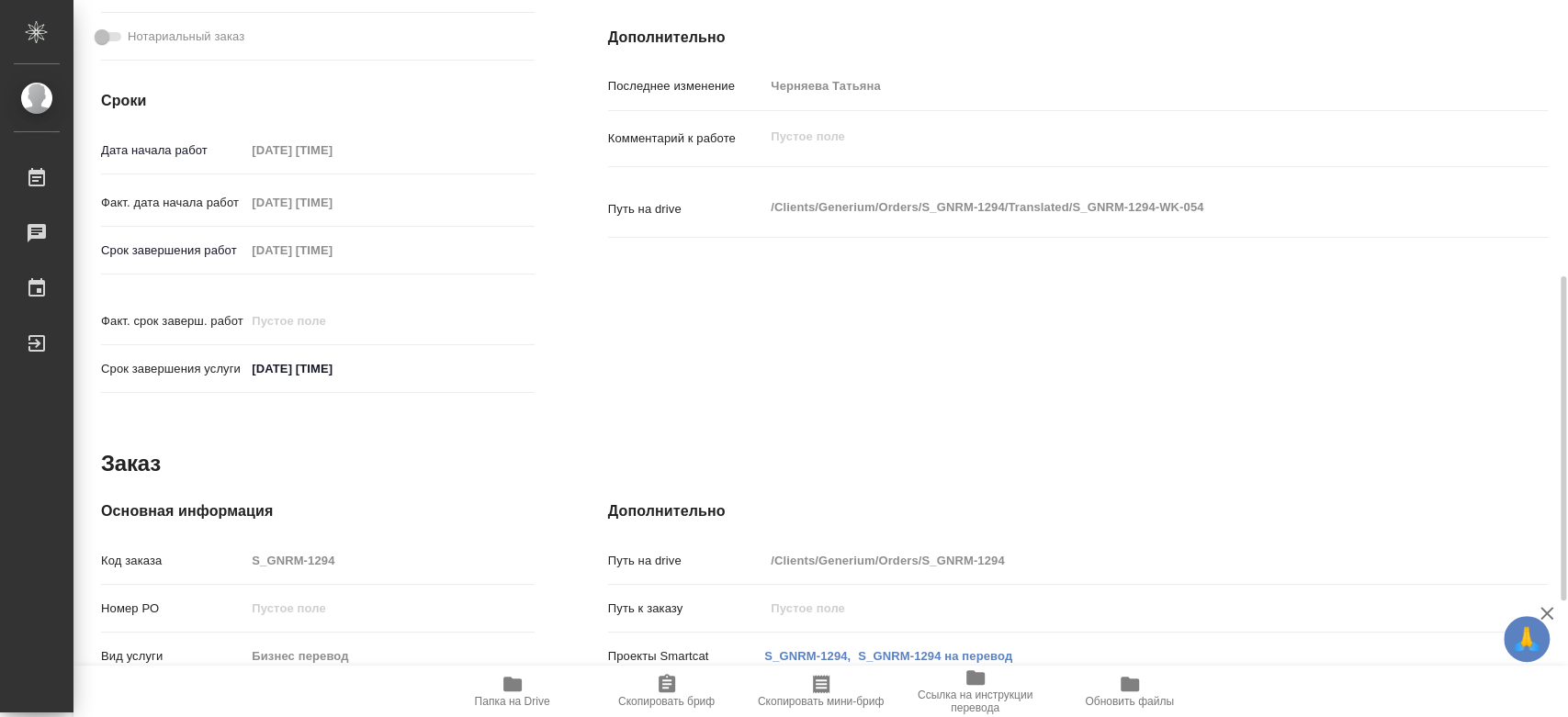 type on "x" 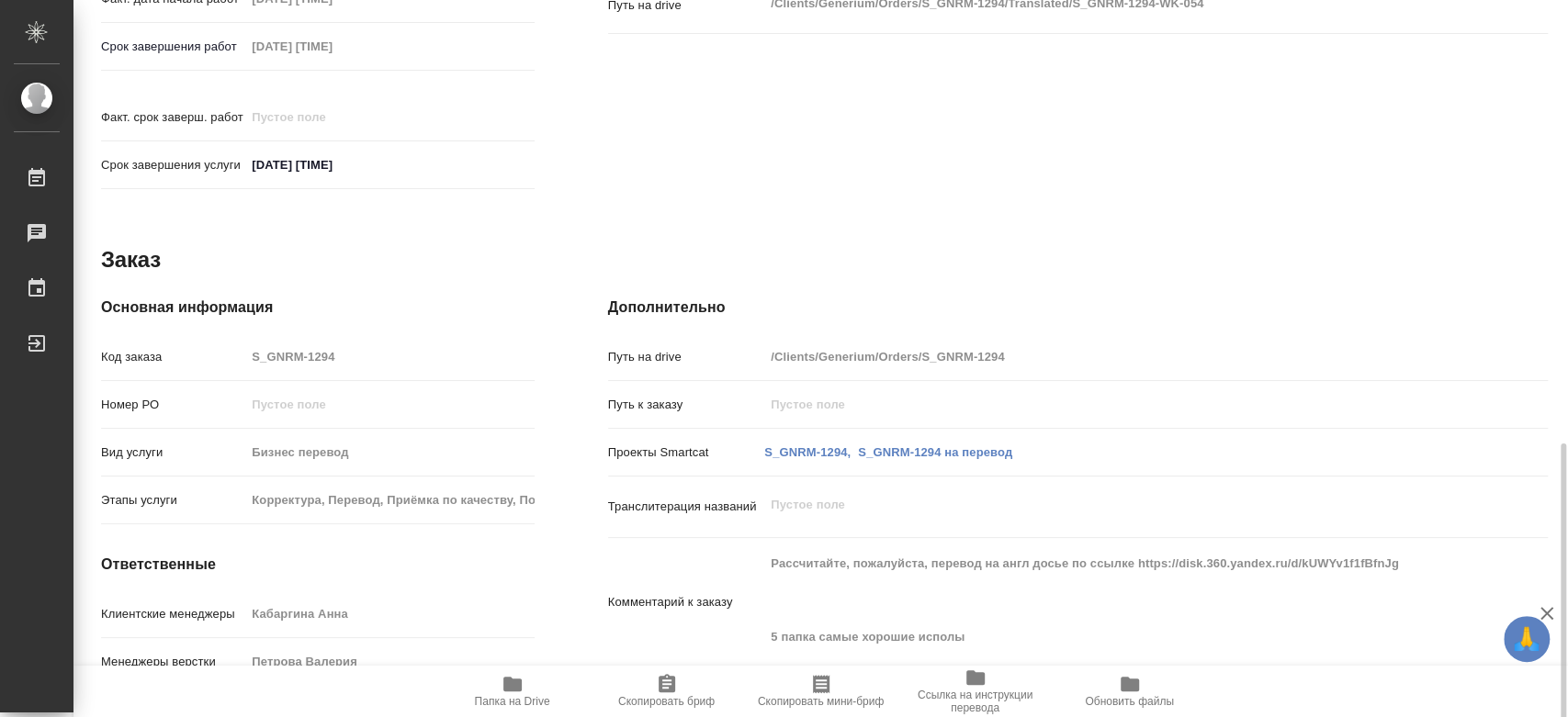 scroll, scrollTop: 867, scrollLeft: 0, axis: vertical 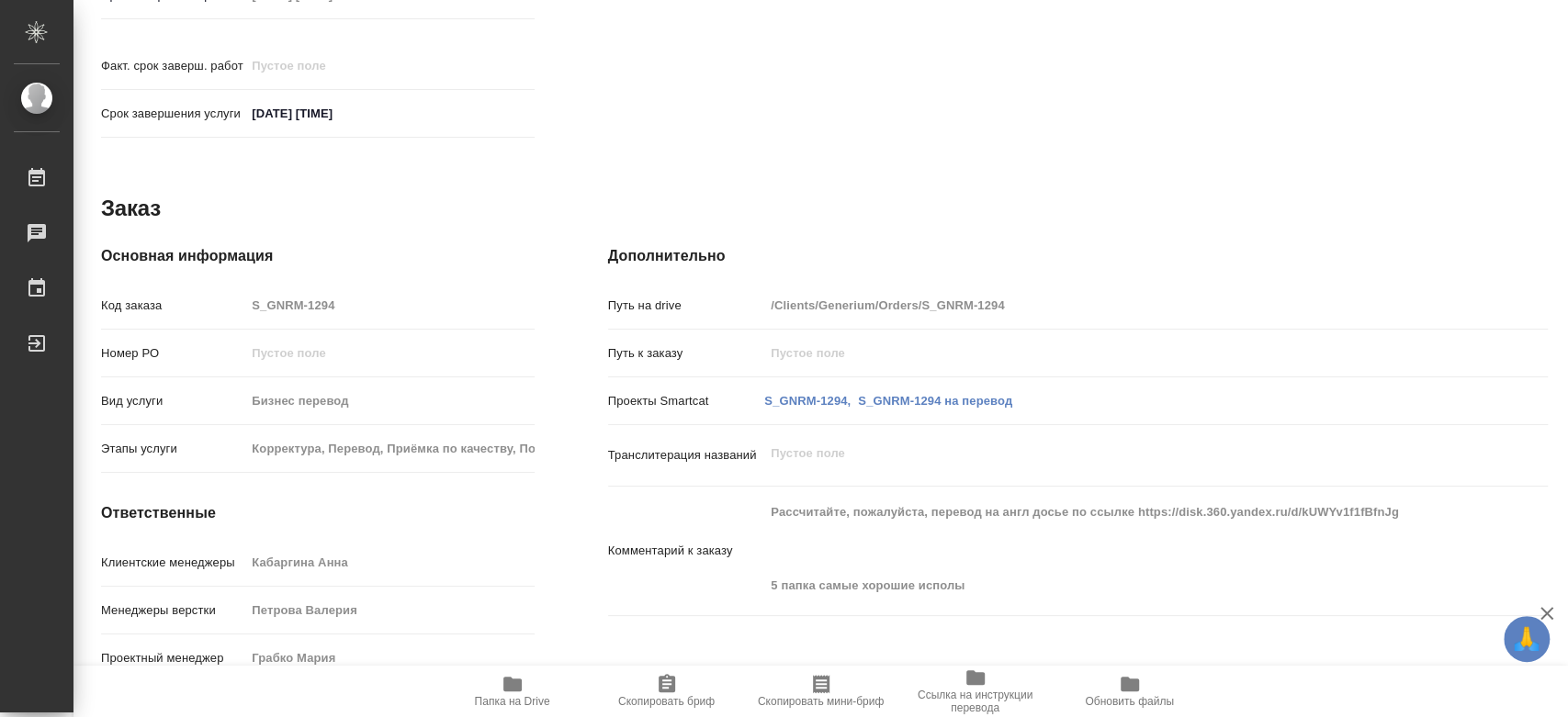 type on "x" 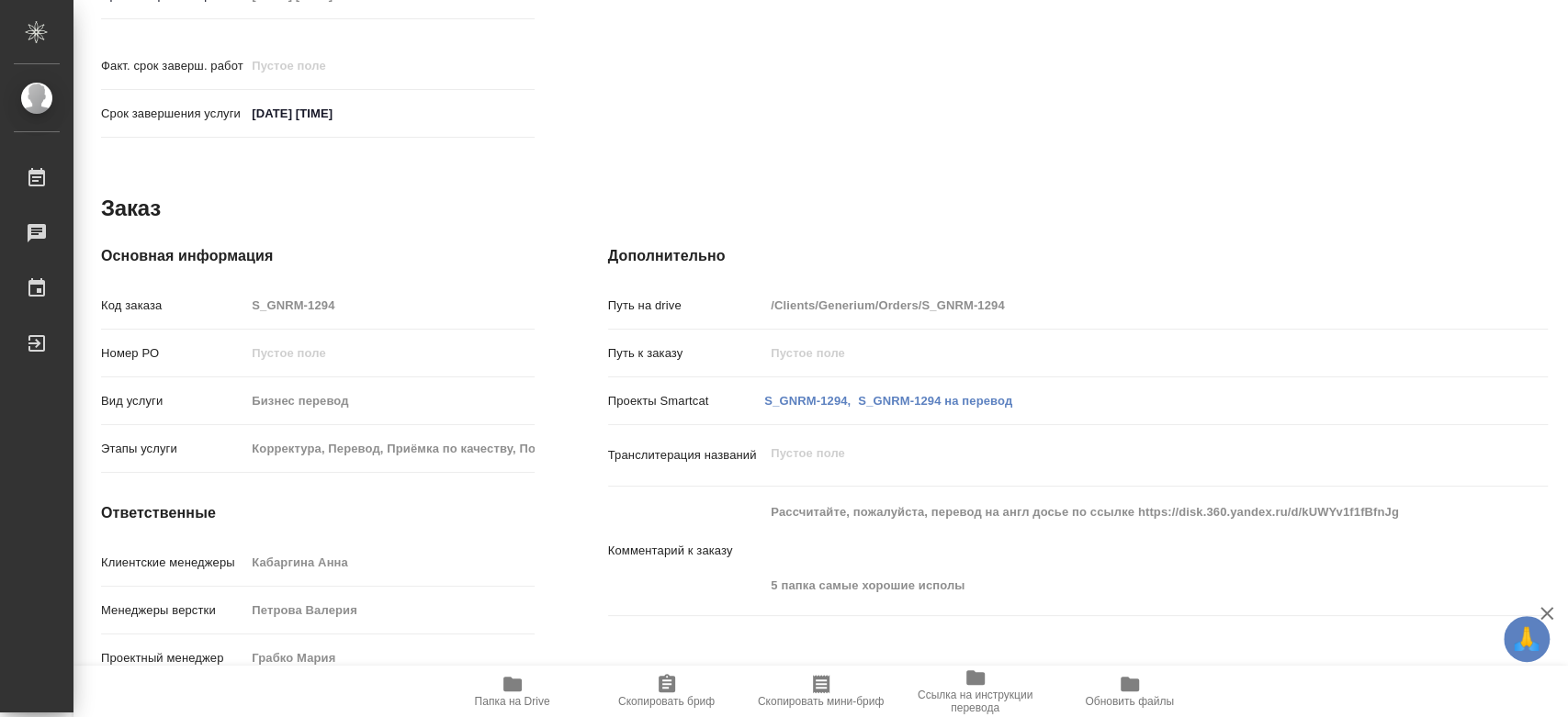 type on "x" 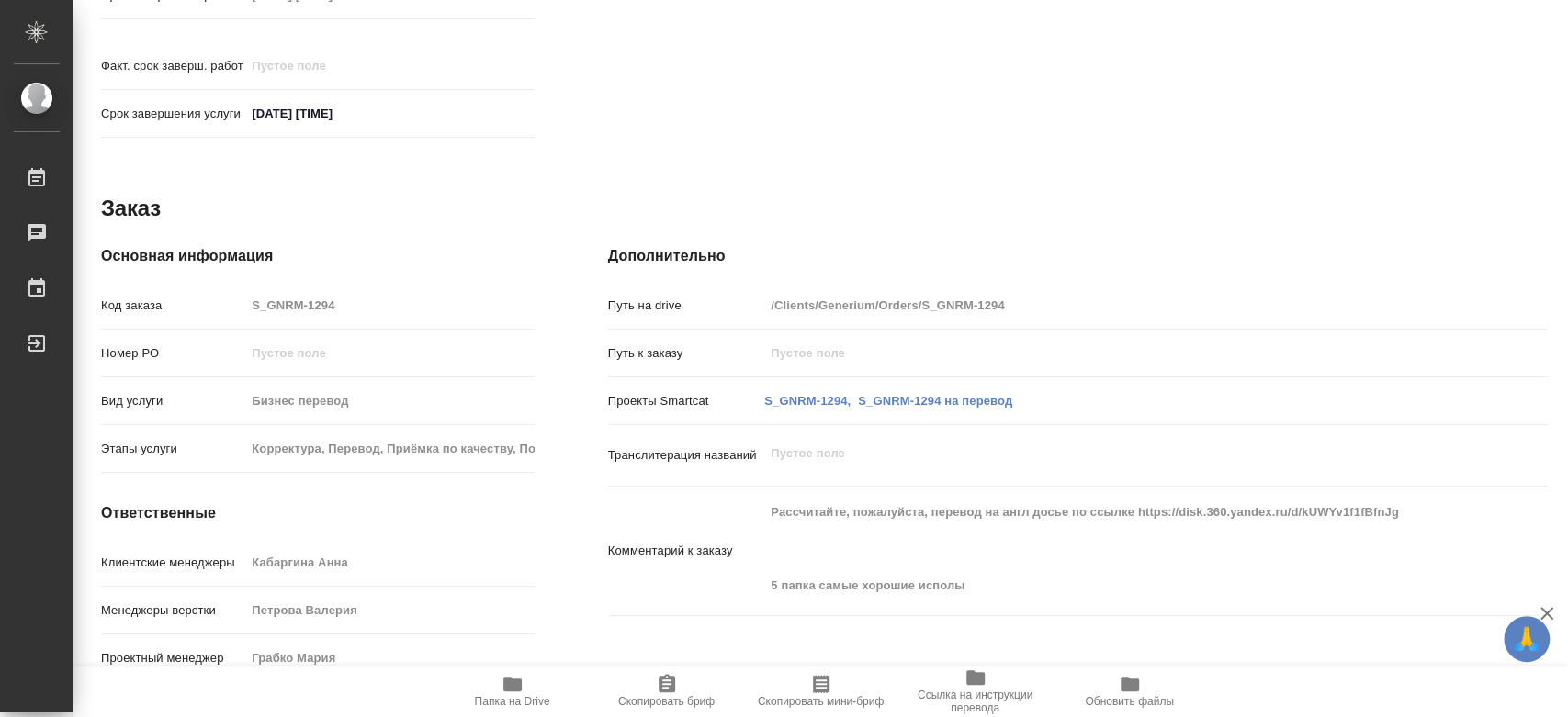scroll, scrollTop: 859, scrollLeft: 0, axis: vertical 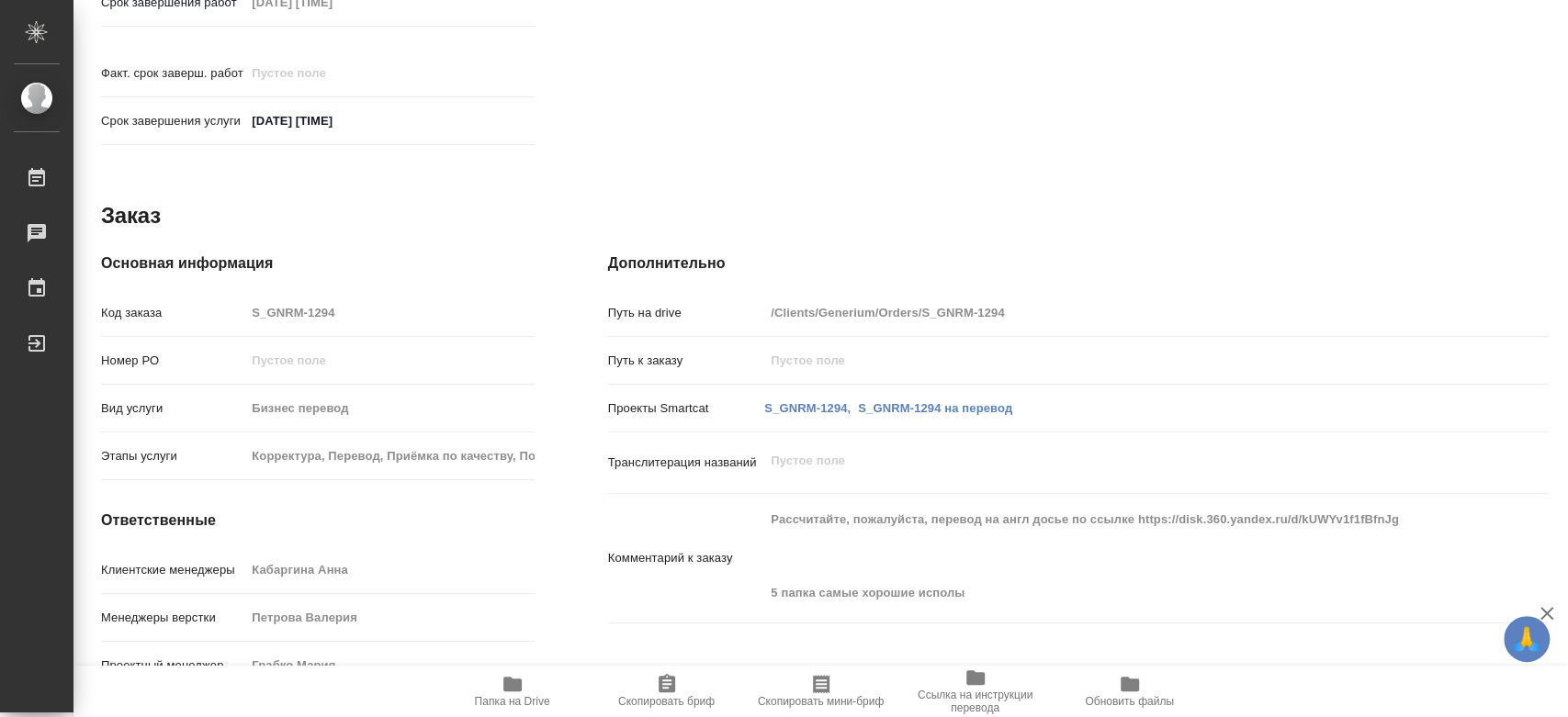 click on "Работа В работе inProgress 2019922.3 RUB Основная информация Вид работ Постредактура машинного перевода x ​ Направление перевода рус-англ ​ Тарифные единицы слово 5a8b1489cc6b4906c91bfd90 Кол-во единиц 2126234 Общая тематика Медицина med Тематика Фармацевтика 6149832f2b7be24903fd7a82 Нотариальный заказ Сроки Дата начала работ [DATE] [TIME] Факт. дата начала работ [DATE] [TIME] Срок завершения работ [DATE] [TIME] Факт. срок заверш. работ Срок завершения услуги [DATE] [TIME] Исполнители Подразделение ​ Исполнитель [LAST]  [FIRST] [PATRONYMIC] Оплата Не оплачена notPayed Ставка 0.95 Валюта RUB RUB Дополнительно x x , x x" at bounding box center (824, 28) 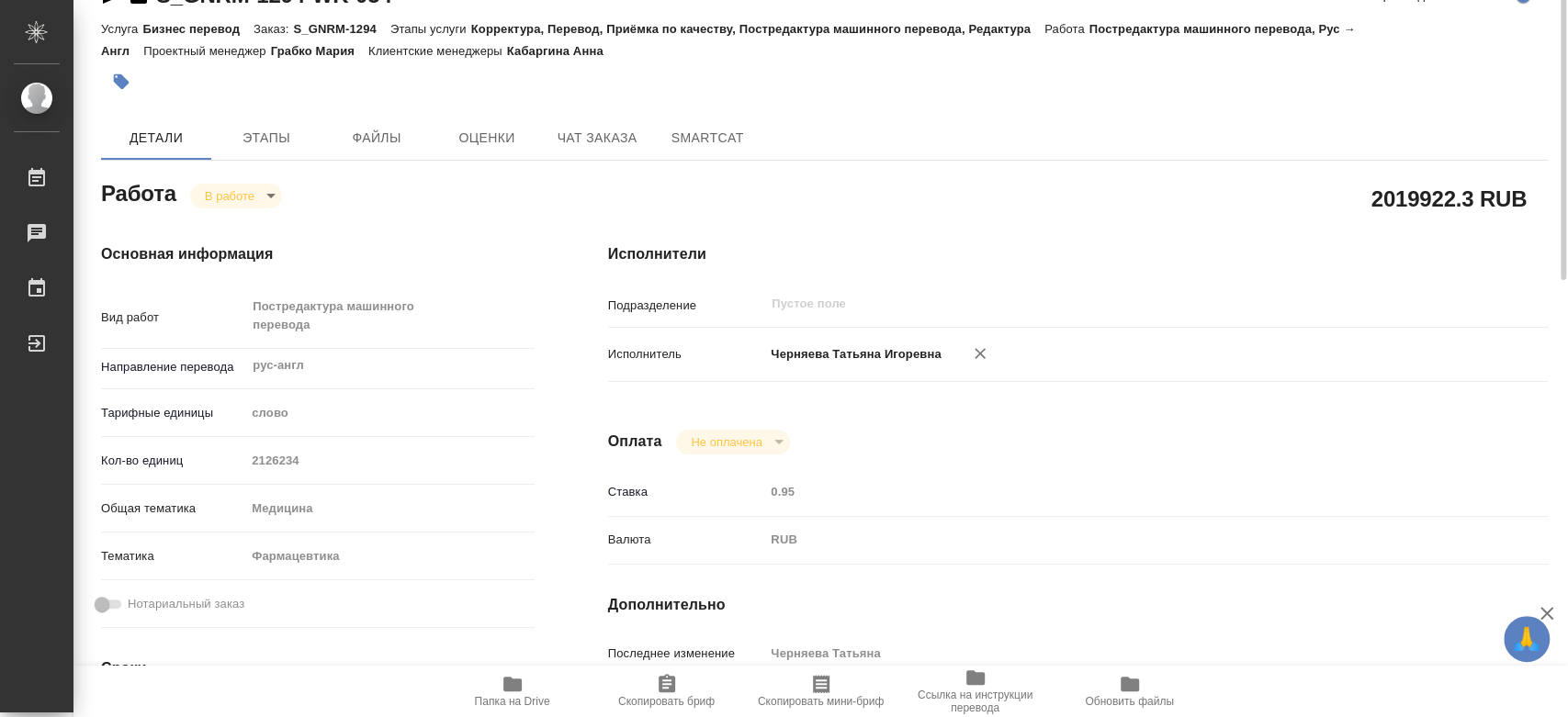 scroll, scrollTop: 0, scrollLeft: 0, axis: both 